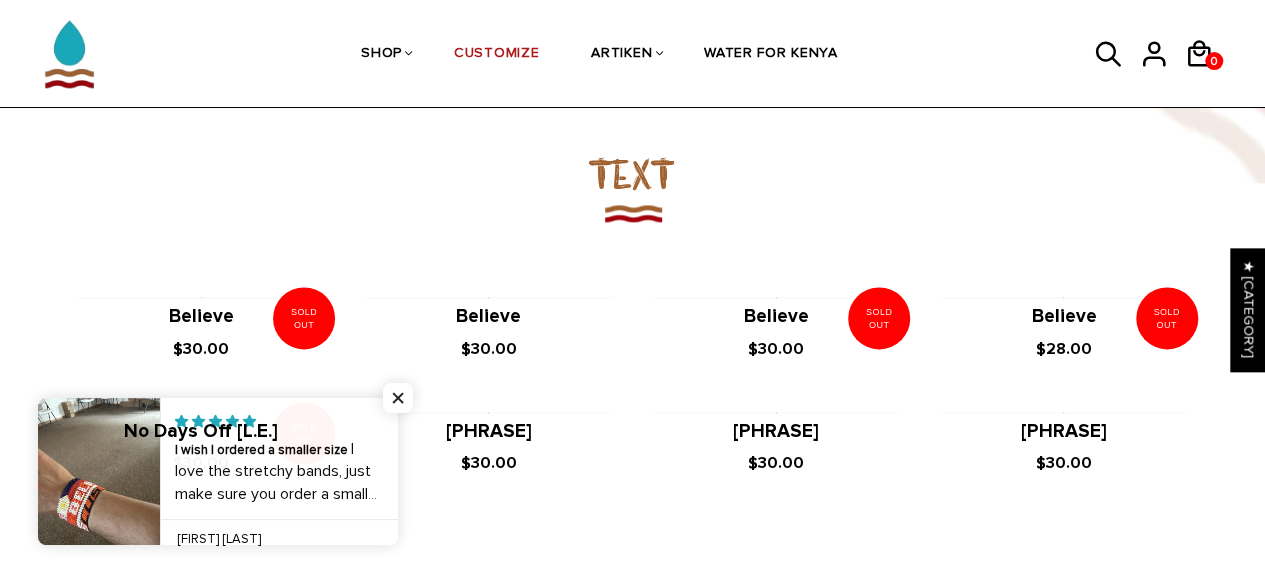 scroll, scrollTop: 1193, scrollLeft: 0, axis: vertical 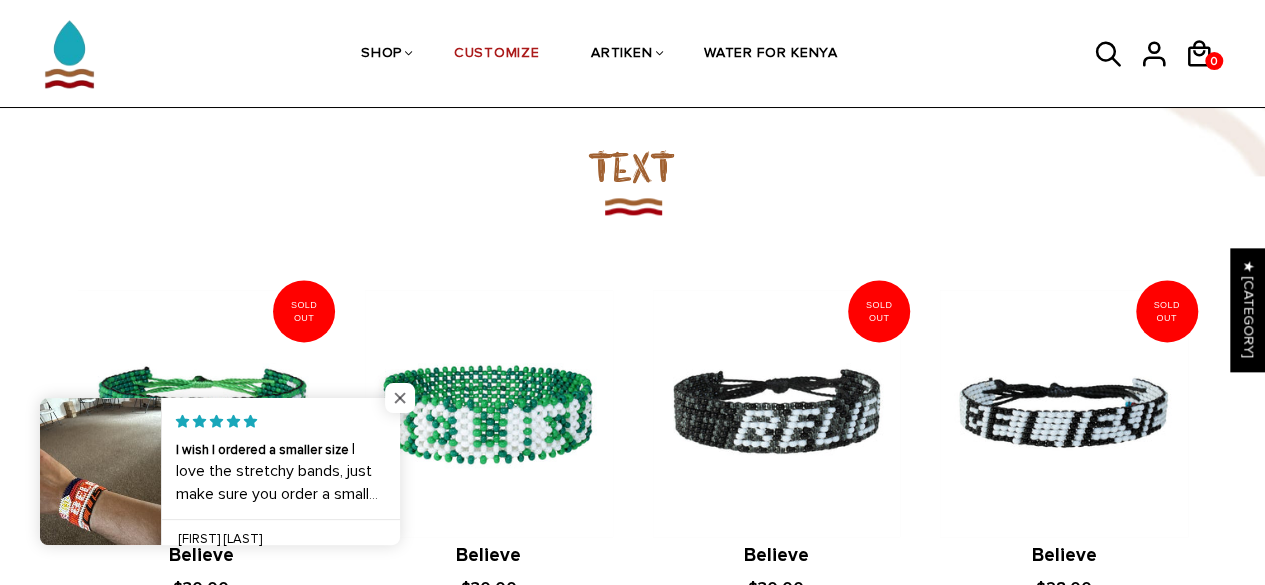 click at bounding box center [400, 398] 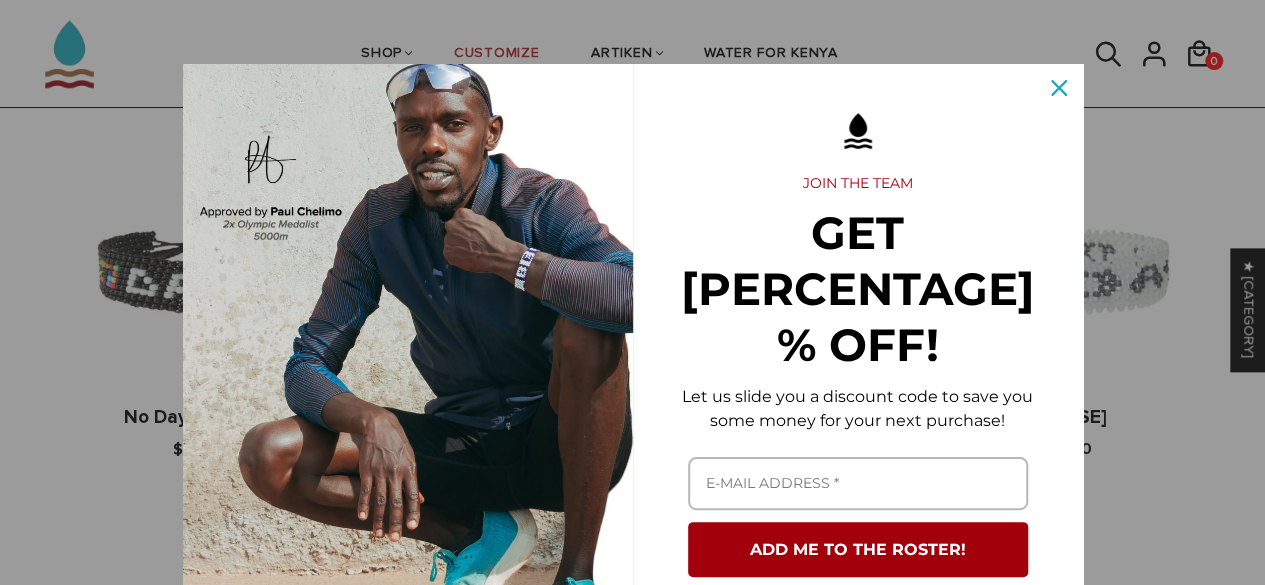 scroll, scrollTop: 1728, scrollLeft: 0, axis: vertical 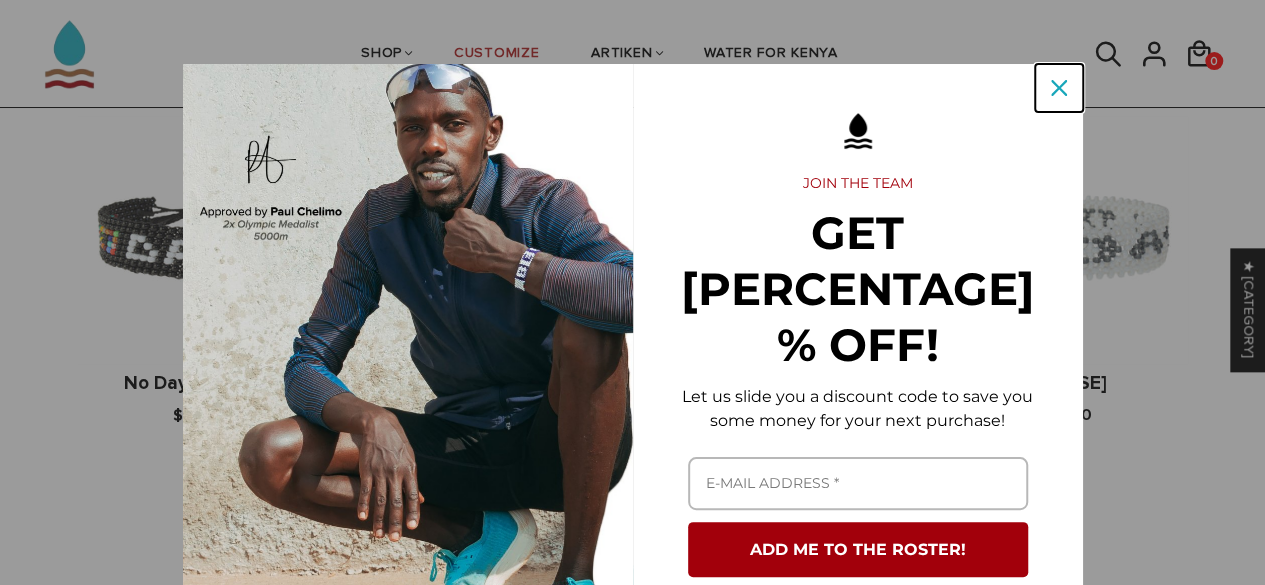 click at bounding box center [1059, 88] 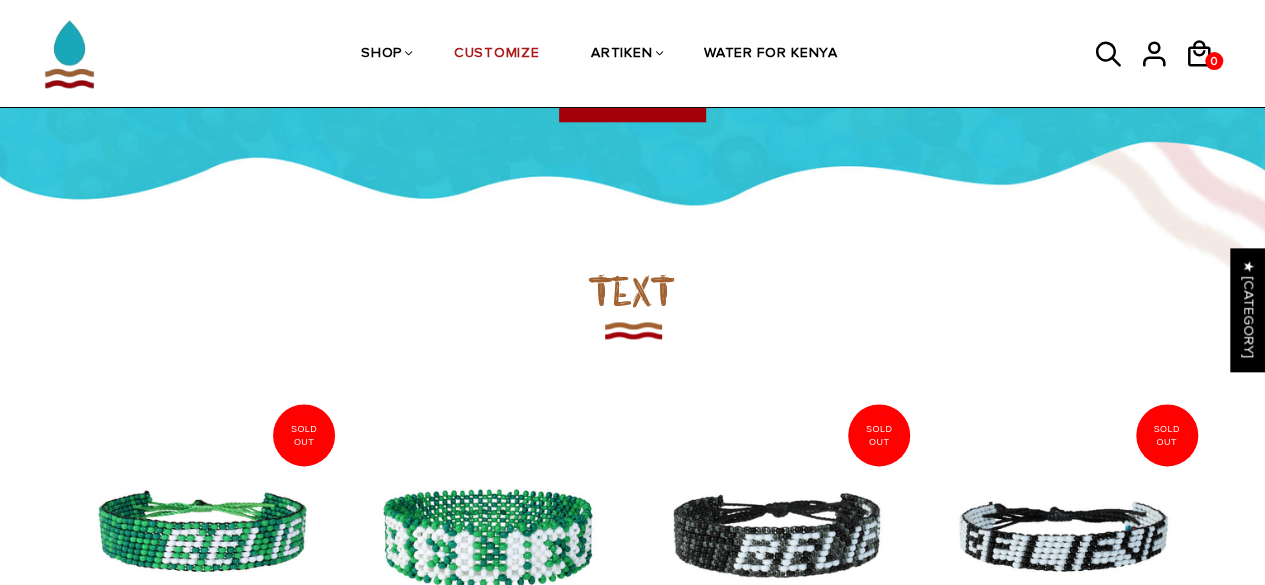 scroll, scrollTop: 1070, scrollLeft: 0, axis: vertical 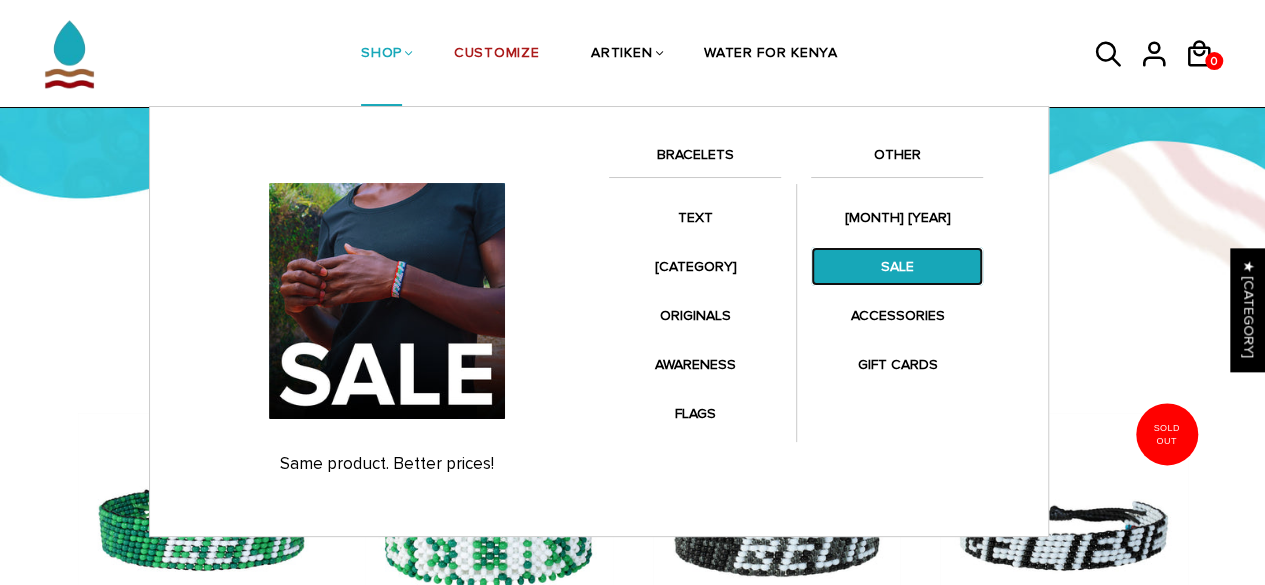 click on "SALE" at bounding box center (897, 266) 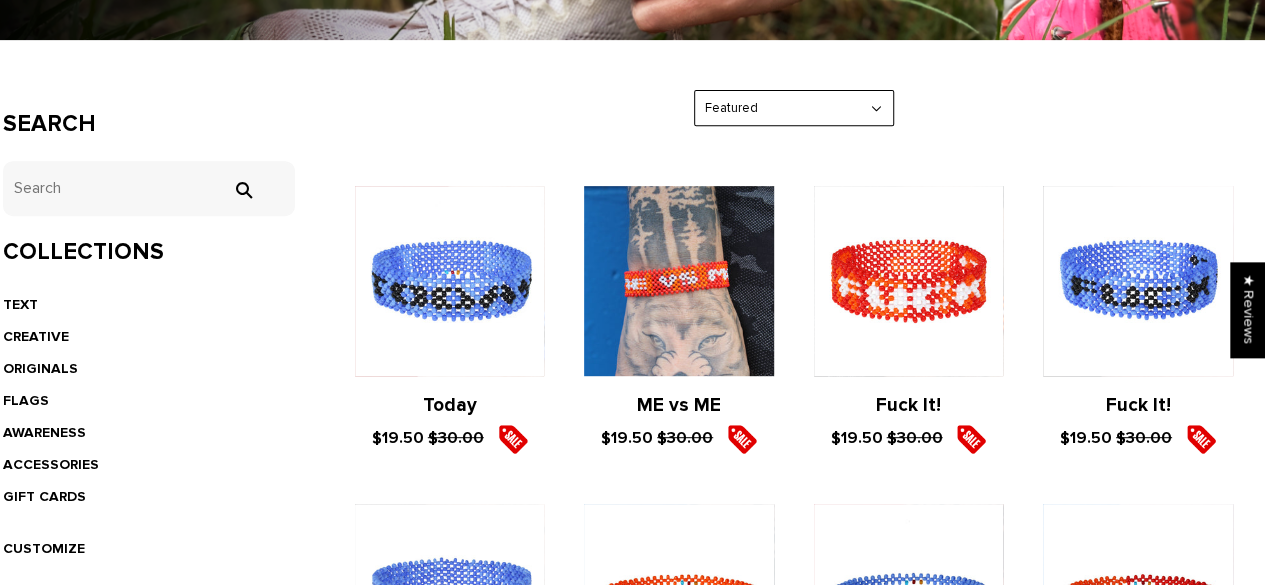 scroll, scrollTop: 0, scrollLeft: 0, axis: both 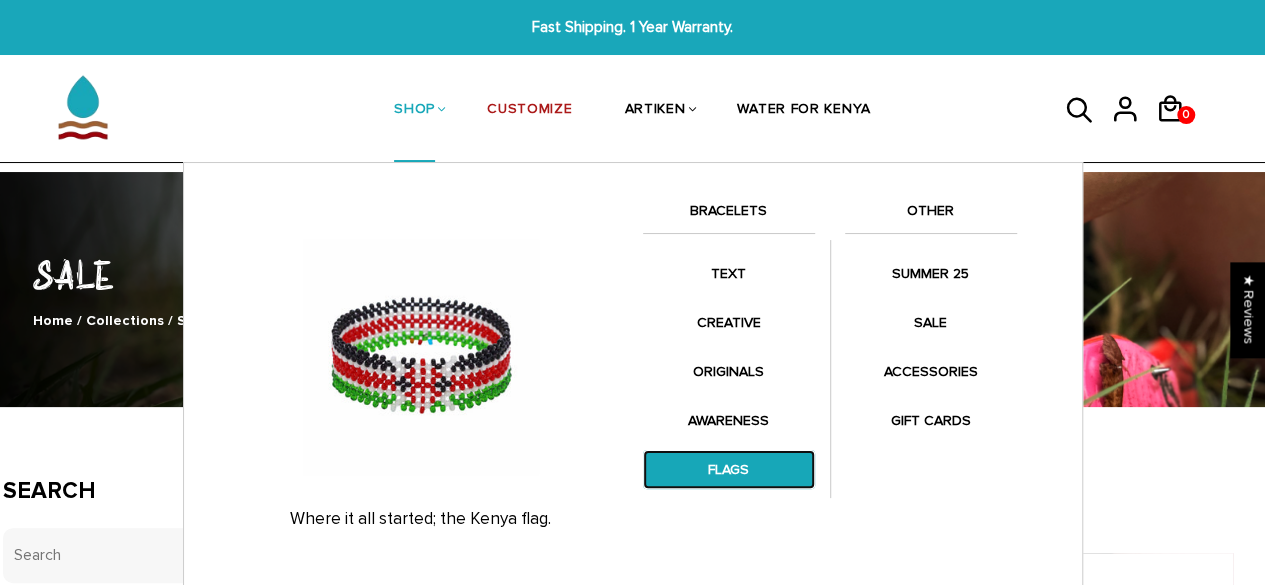 click on "FLAGS" at bounding box center (729, 469) 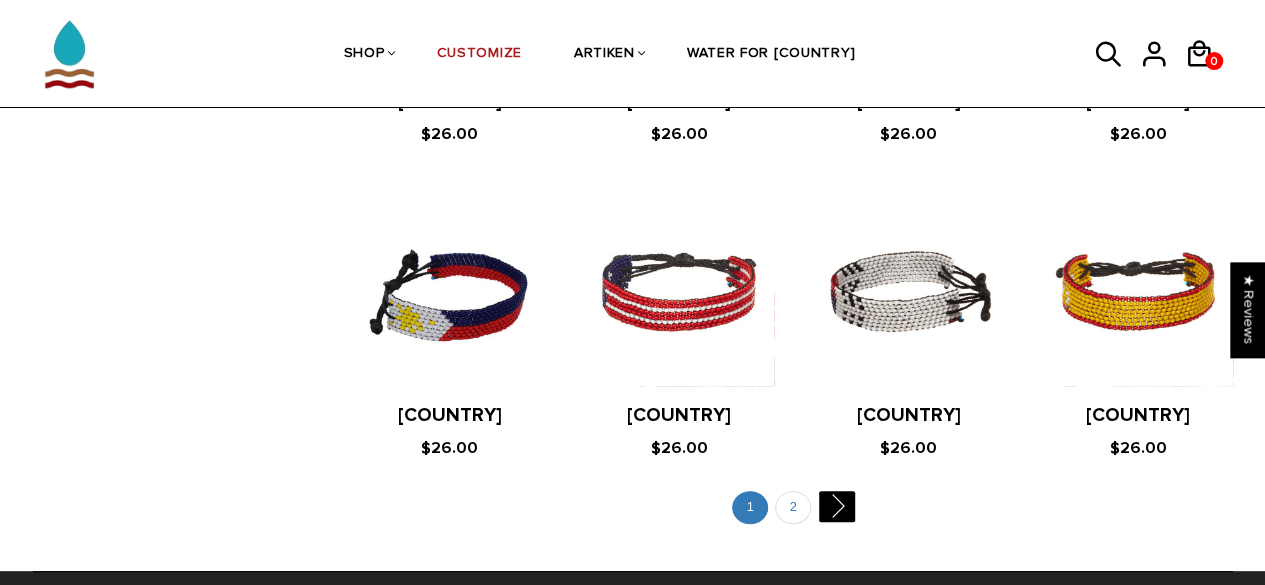 scroll, scrollTop: 3856, scrollLeft: 0, axis: vertical 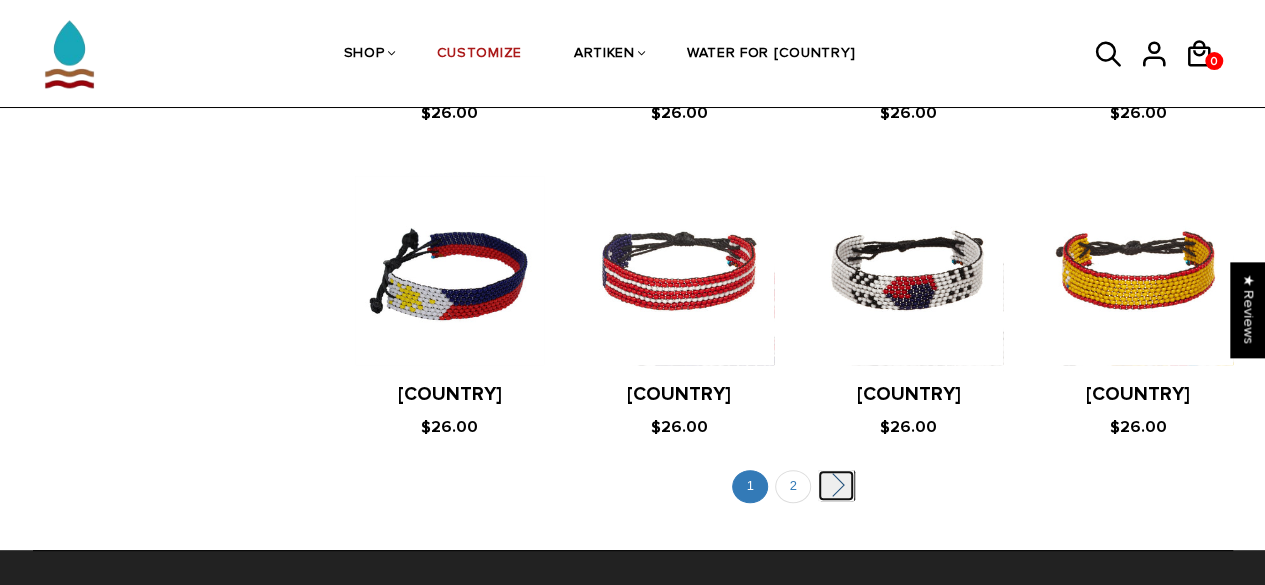 click on "" at bounding box center (836, 485) 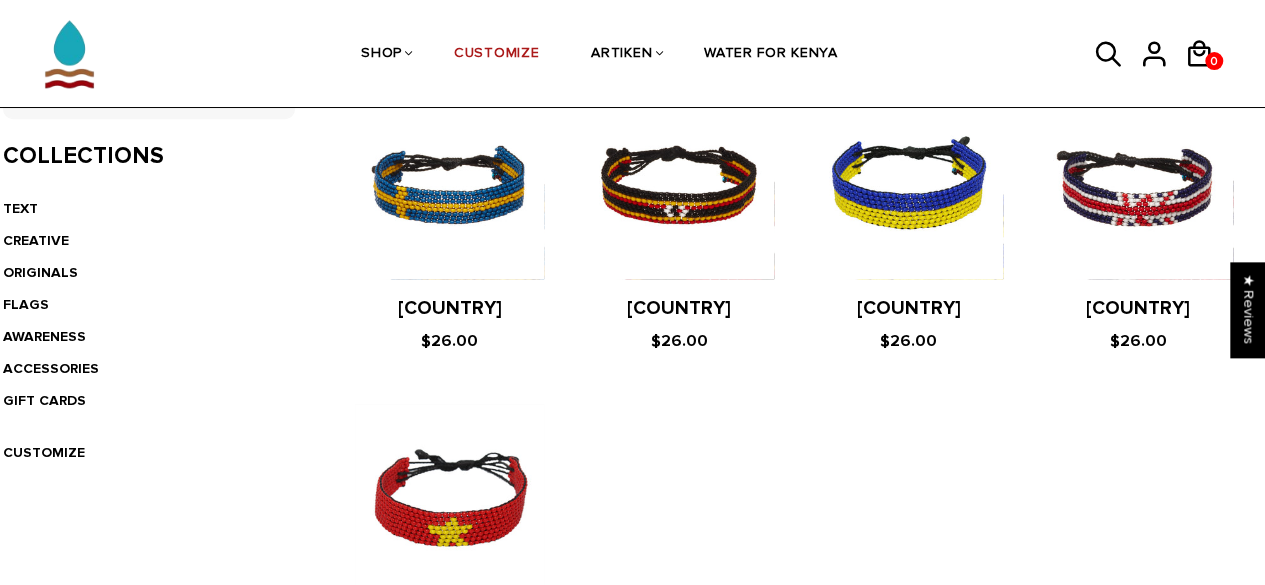 scroll, scrollTop: 462, scrollLeft: 0, axis: vertical 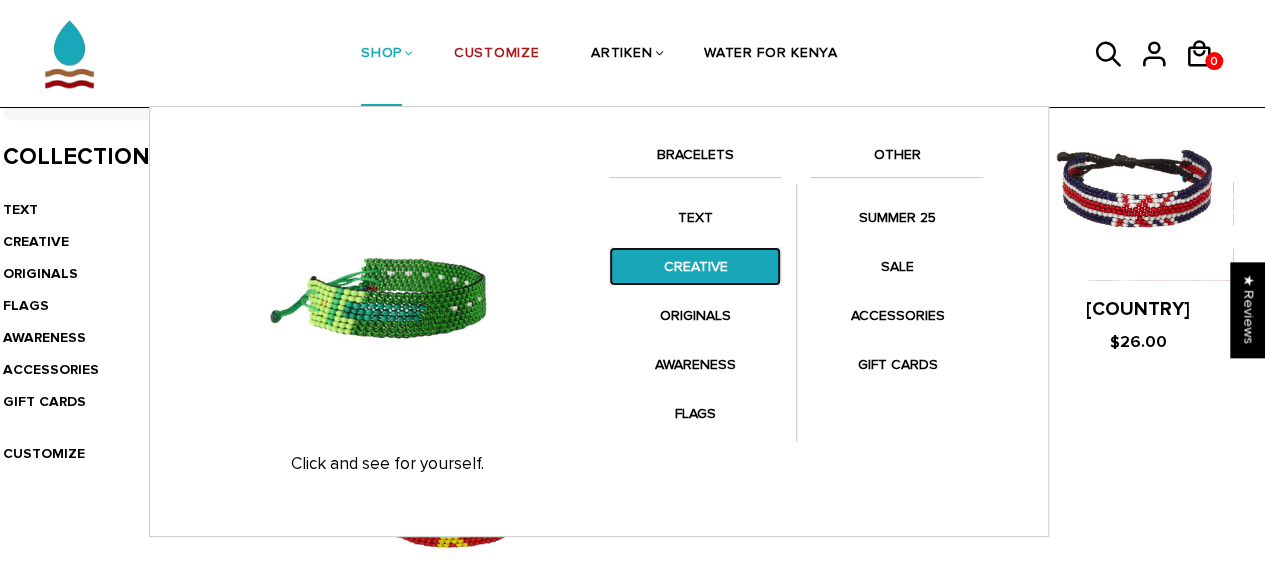 click on "CREATIVE" at bounding box center [695, 266] 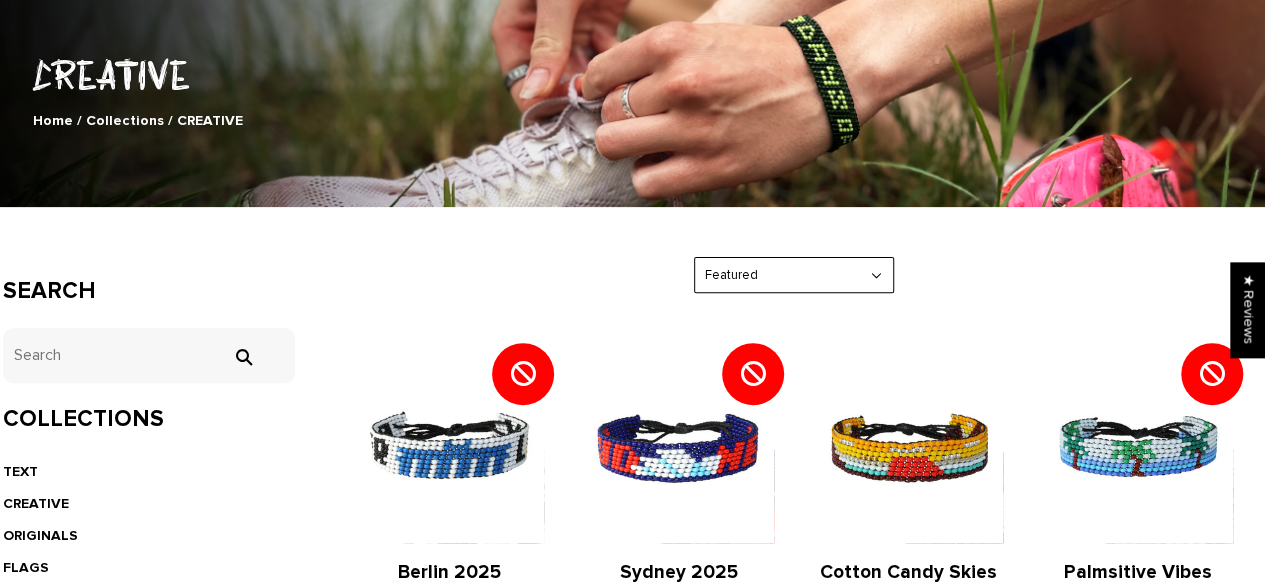 scroll, scrollTop: 0, scrollLeft: 0, axis: both 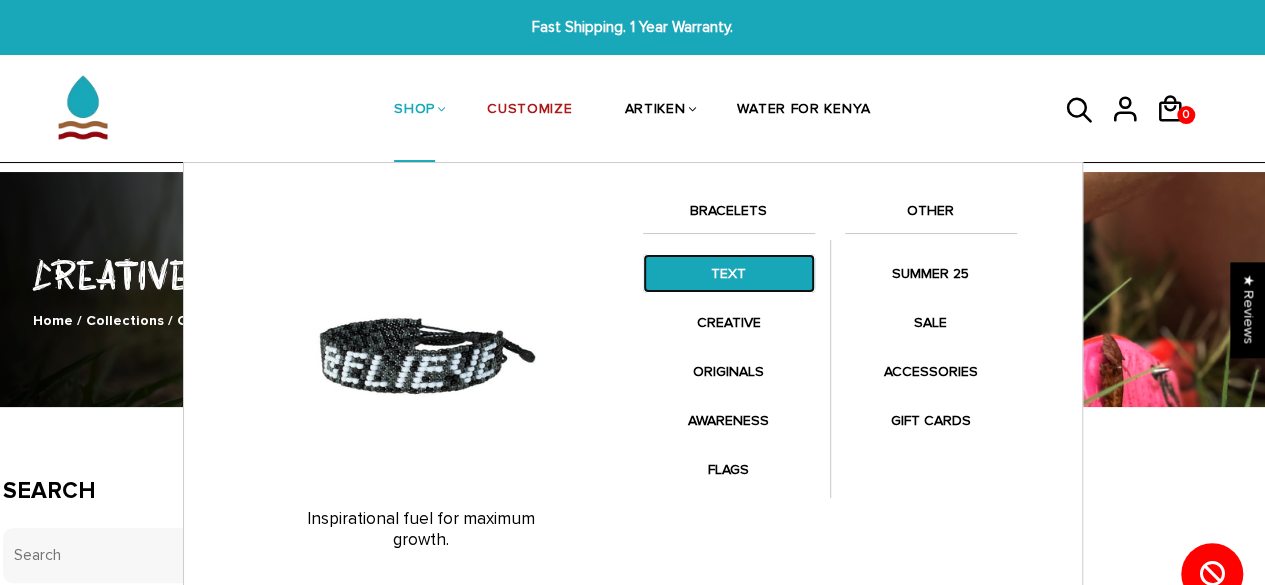 click on "TEXT" at bounding box center [729, 273] 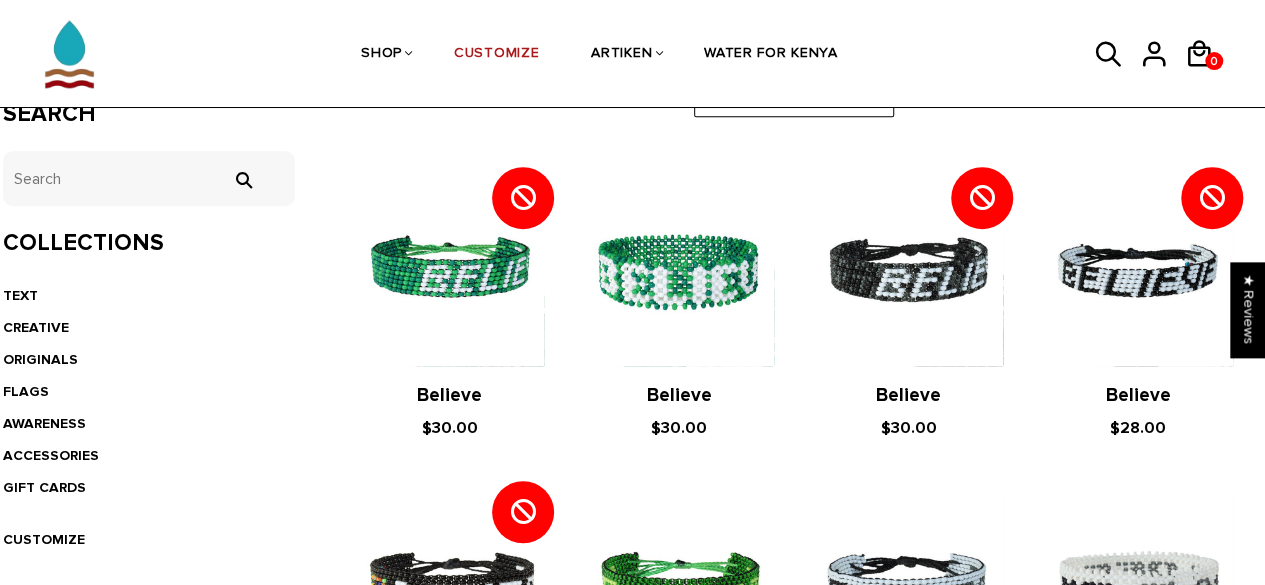 scroll, scrollTop: 384, scrollLeft: 0, axis: vertical 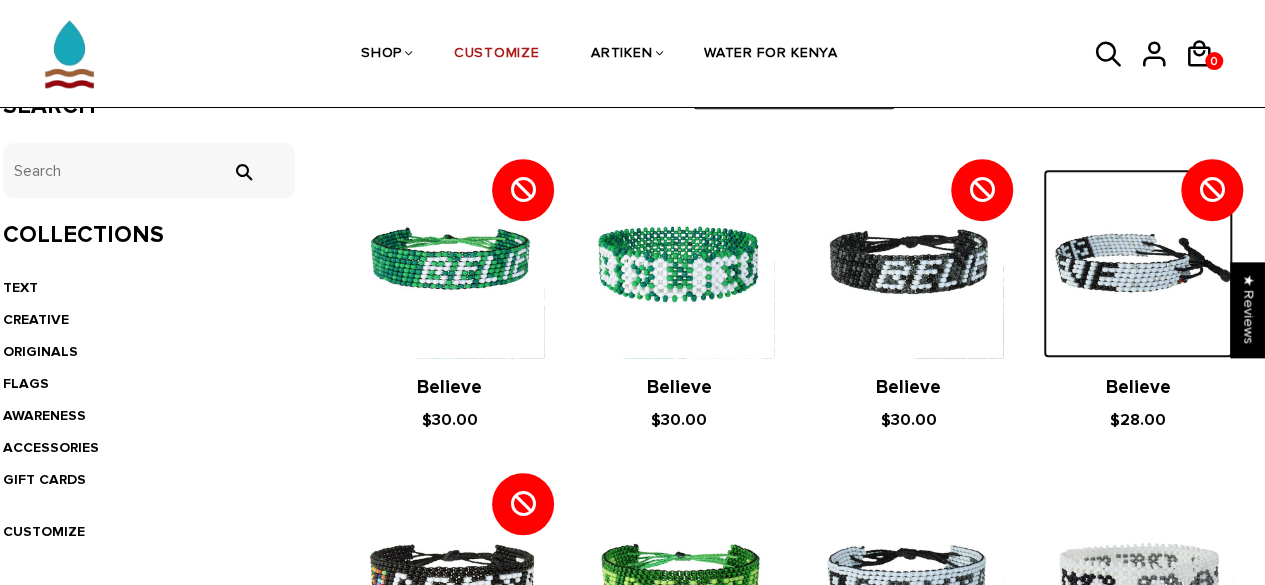 click at bounding box center [1137, 263] 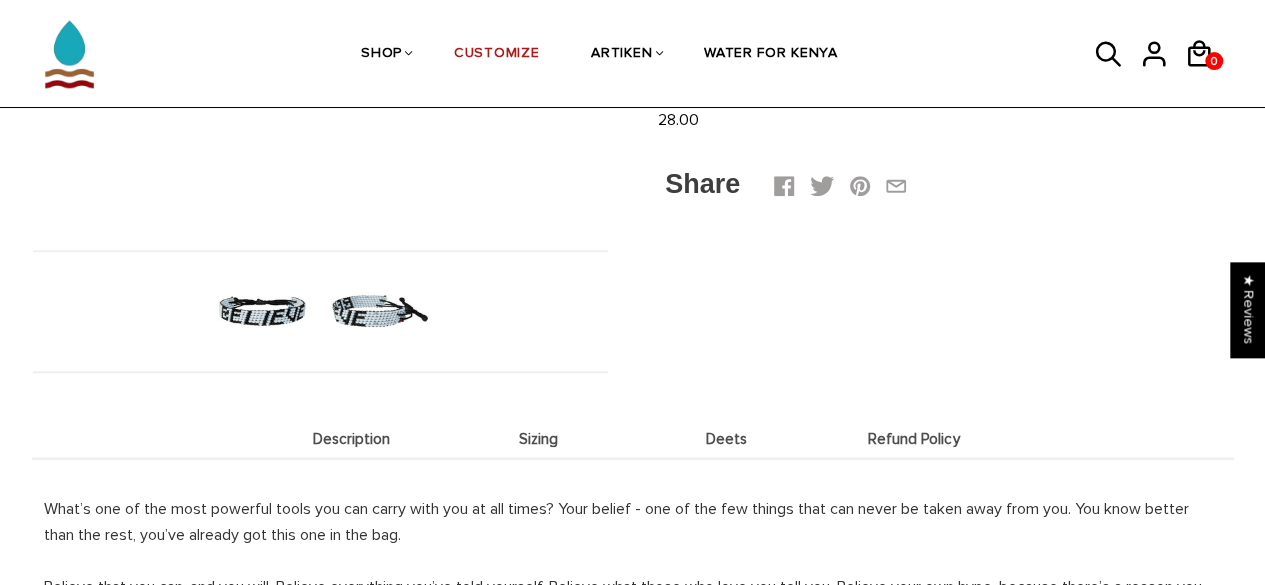 scroll, scrollTop: 549, scrollLeft: 0, axis: vertical 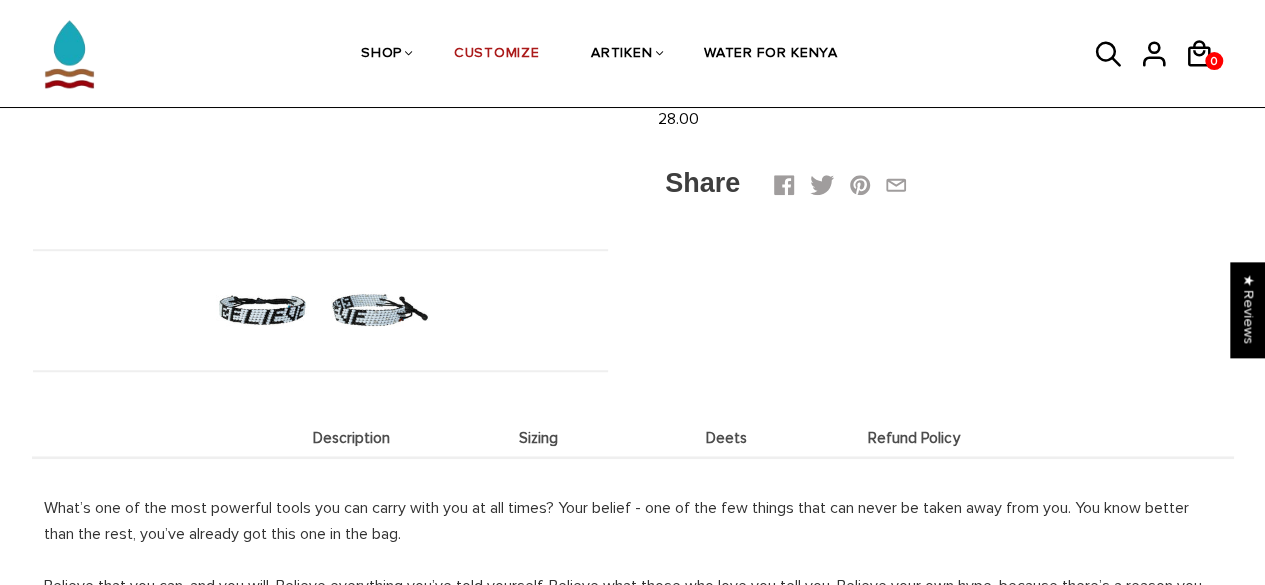click at bounding box center (377, 310) 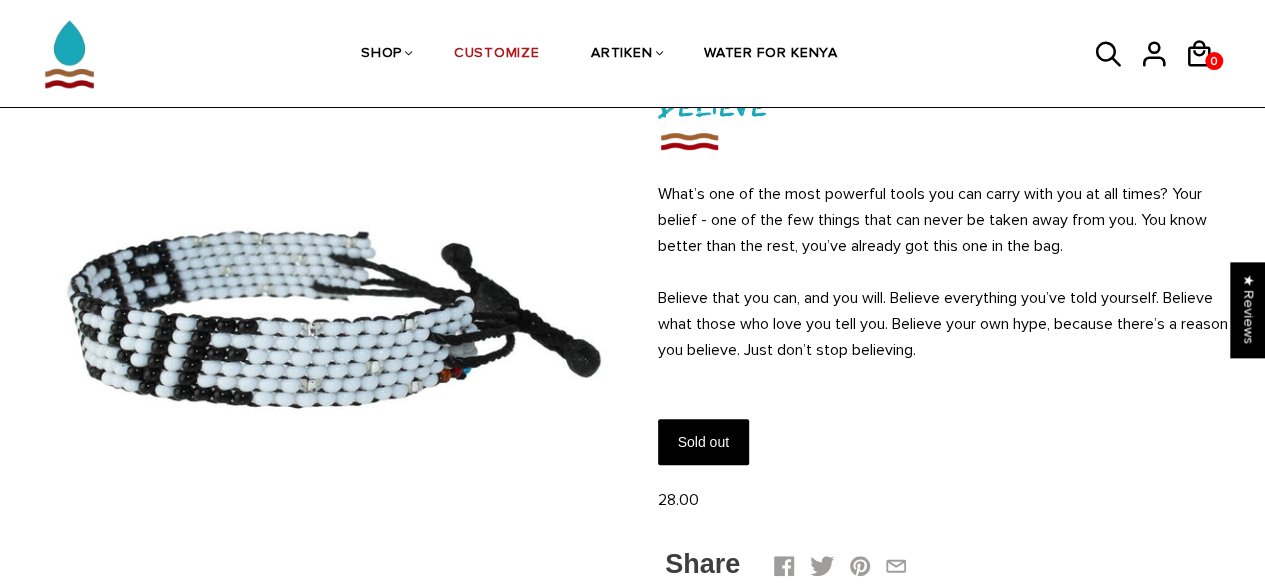 scroll, scrollTop: 169, scrollLeft: 0, axis: vertical 